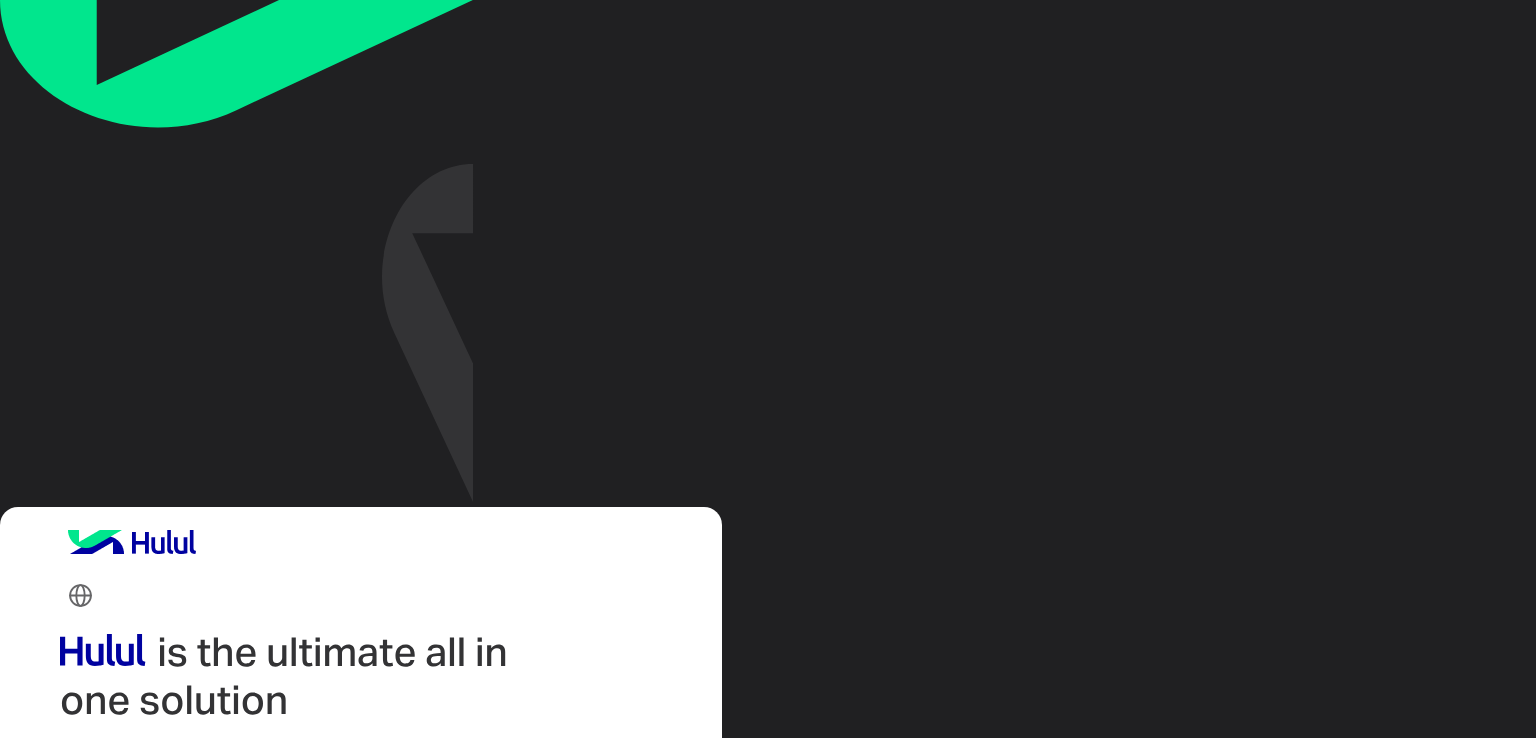 scroll, scrollTop: 0, scrollLeft: 0, axis: both 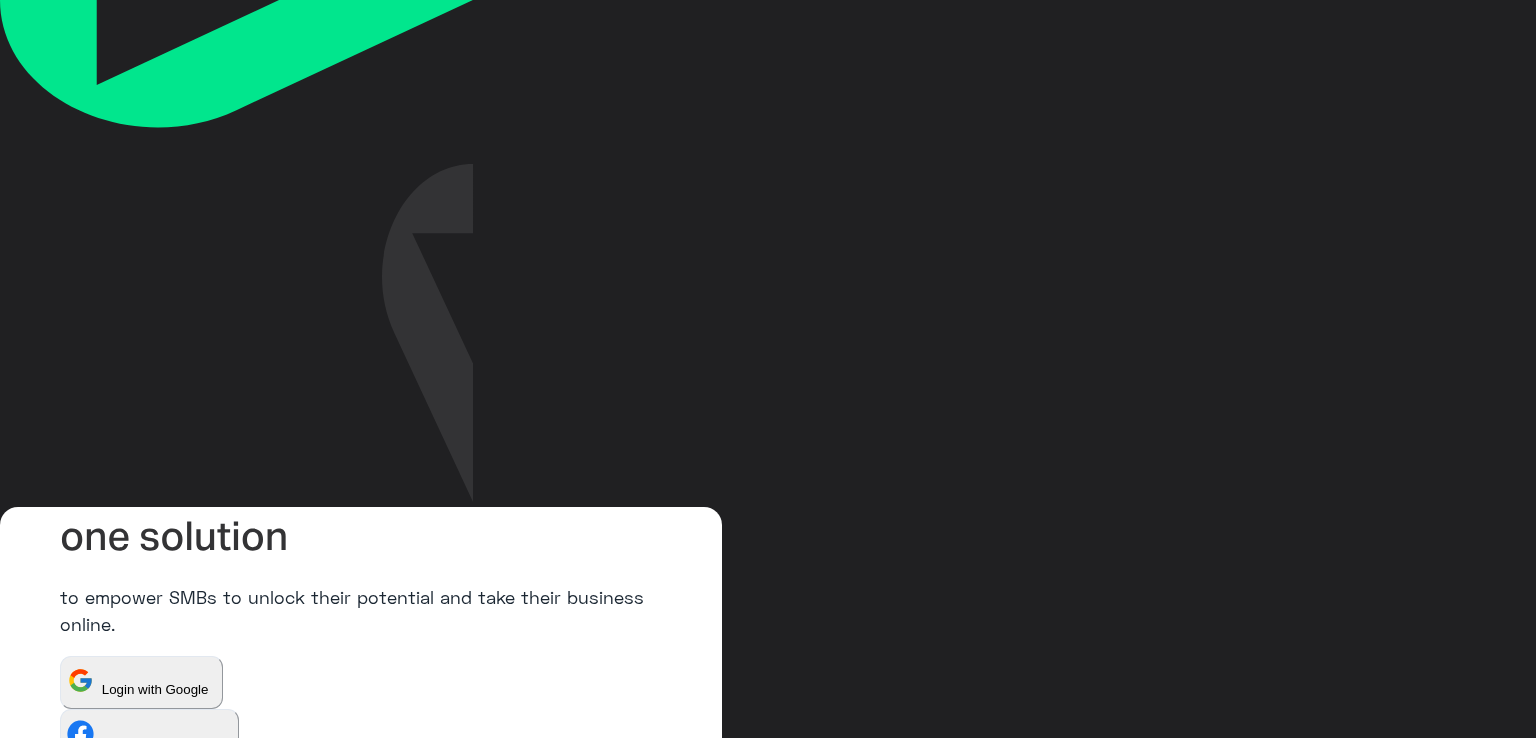 type on "**********" 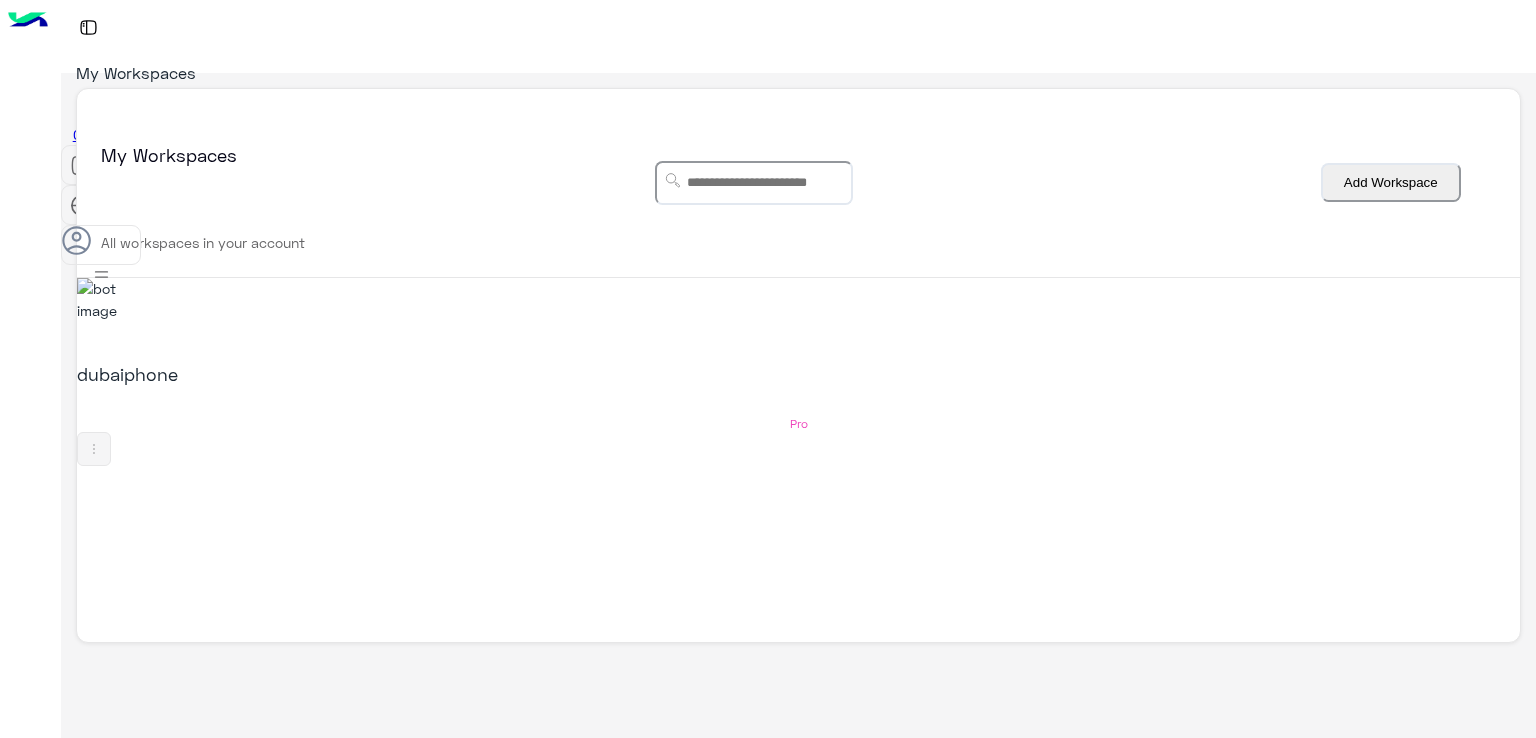 click on "dubaiphone" at bounding box center (510, 332) 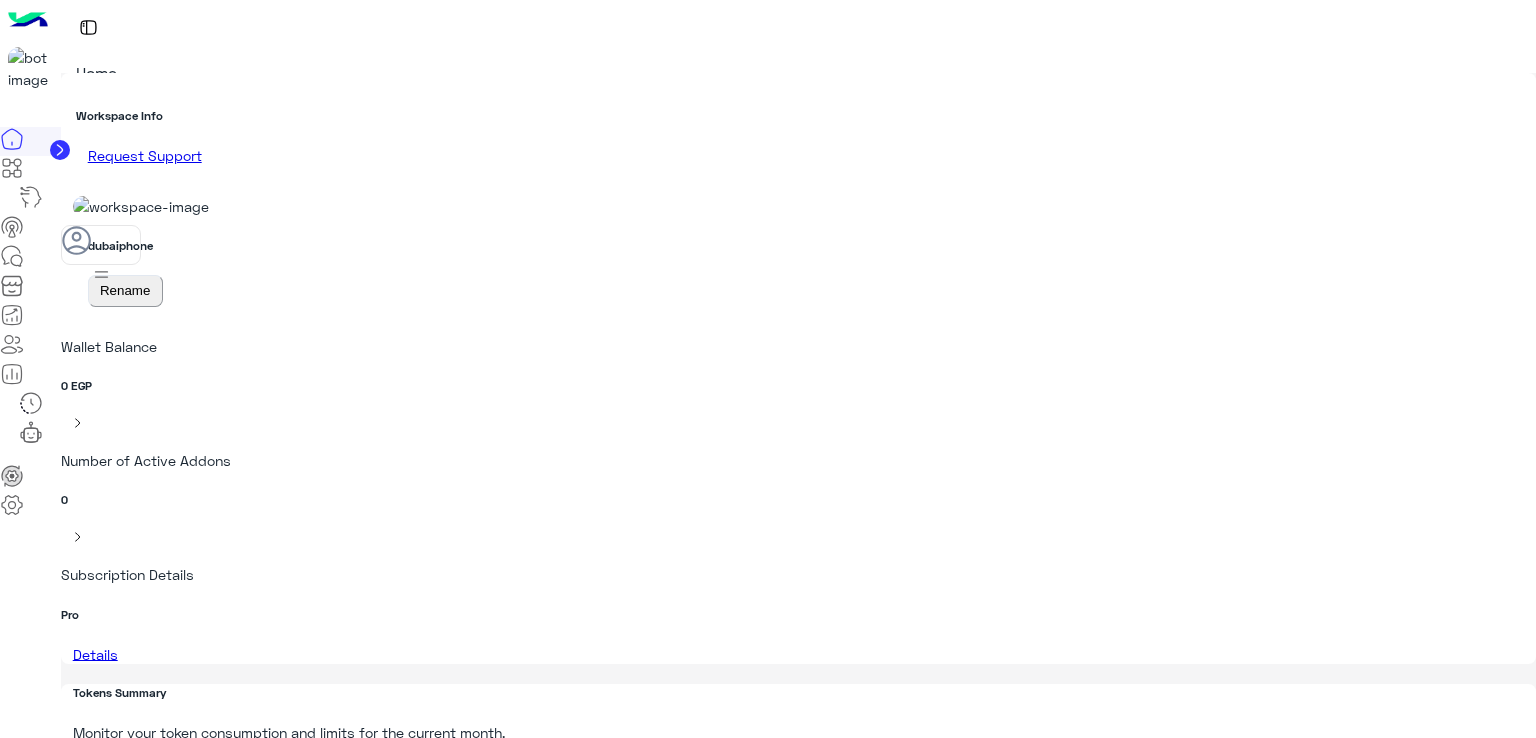 click at bounding box center [12, 256] 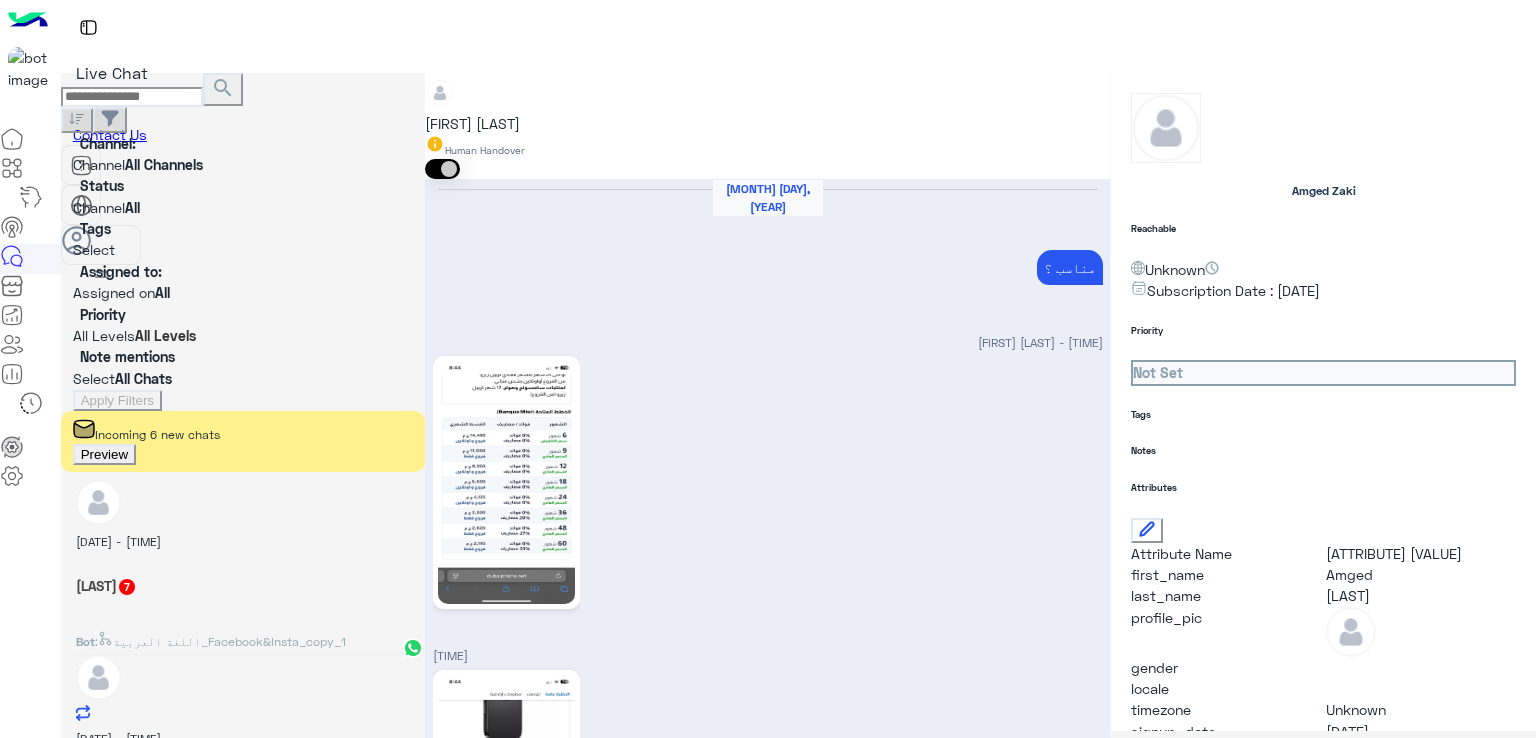 scroll, scrollTop: 1885, scrollLeft: 0, axis: vertical 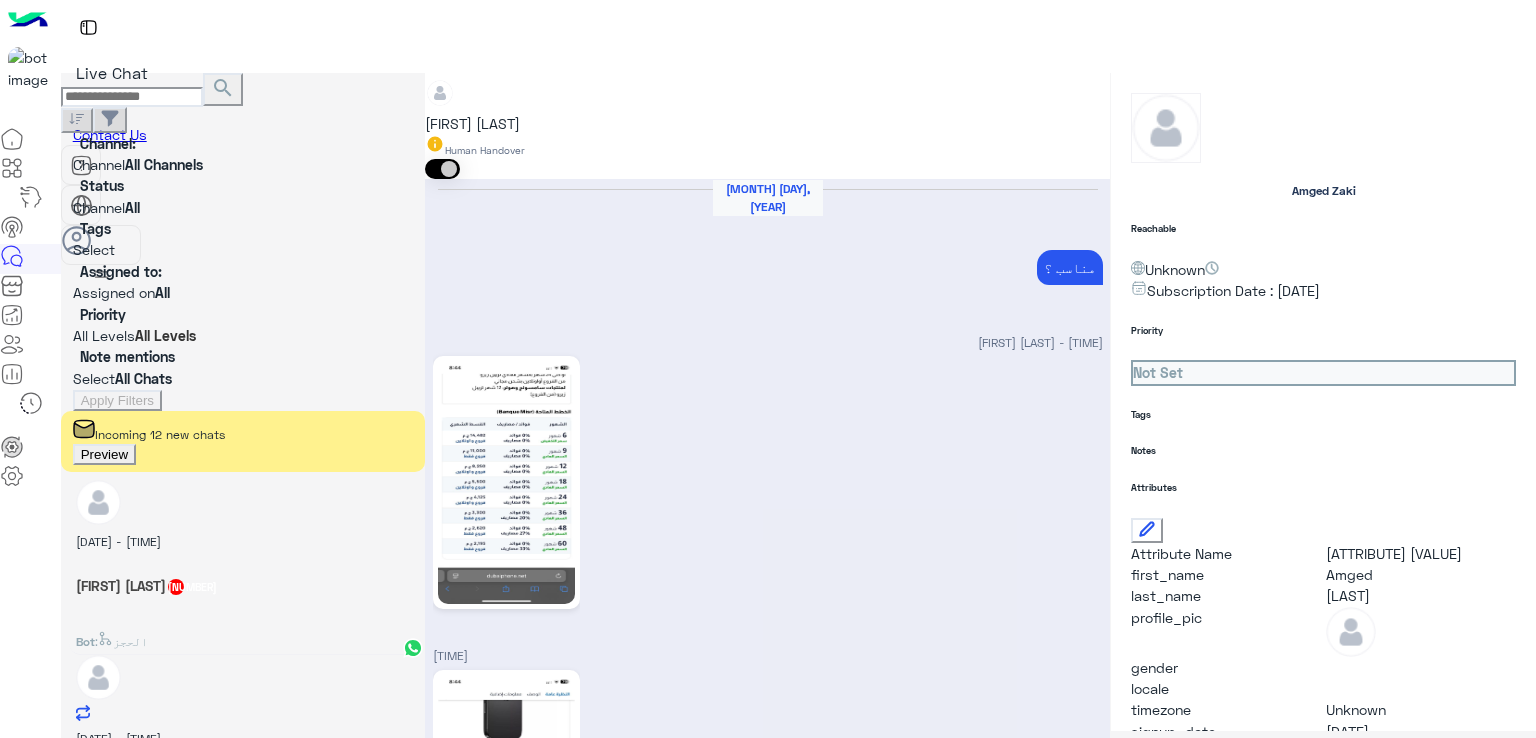 click on "تمام   [TIME]" at bounding box center (768, 3577) 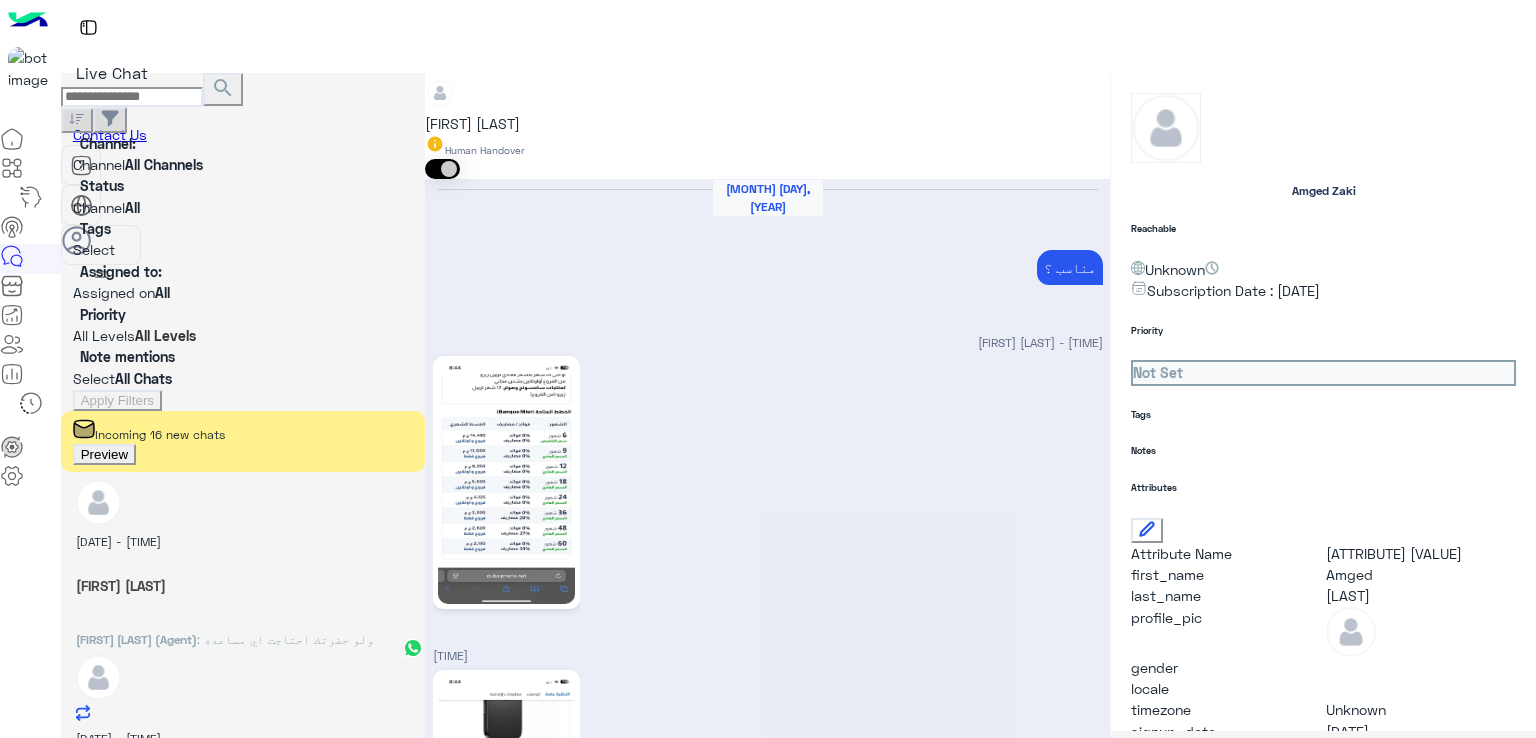 scroll, scrollTop: 2012, scrollLeft: 0, axis: vertical 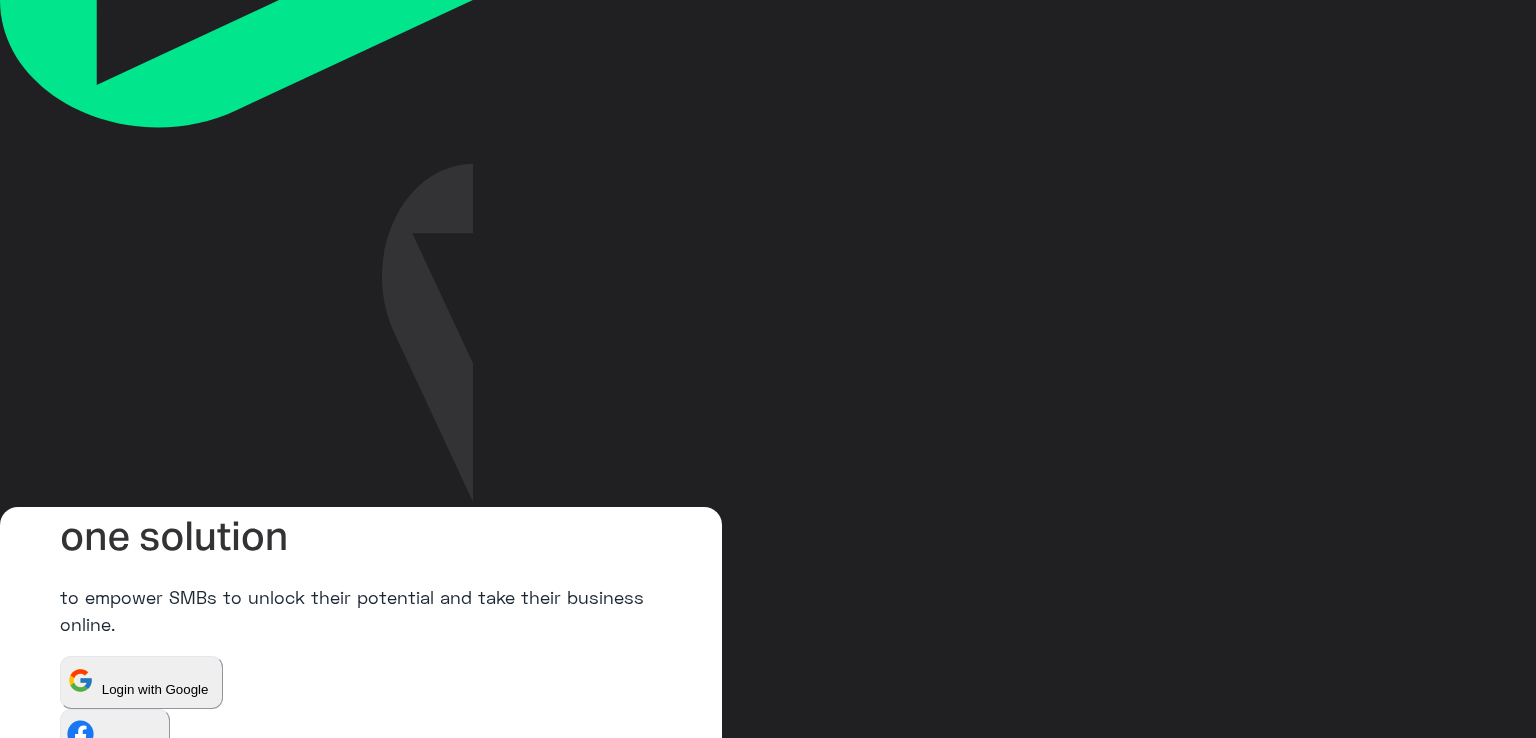 type on "**********" 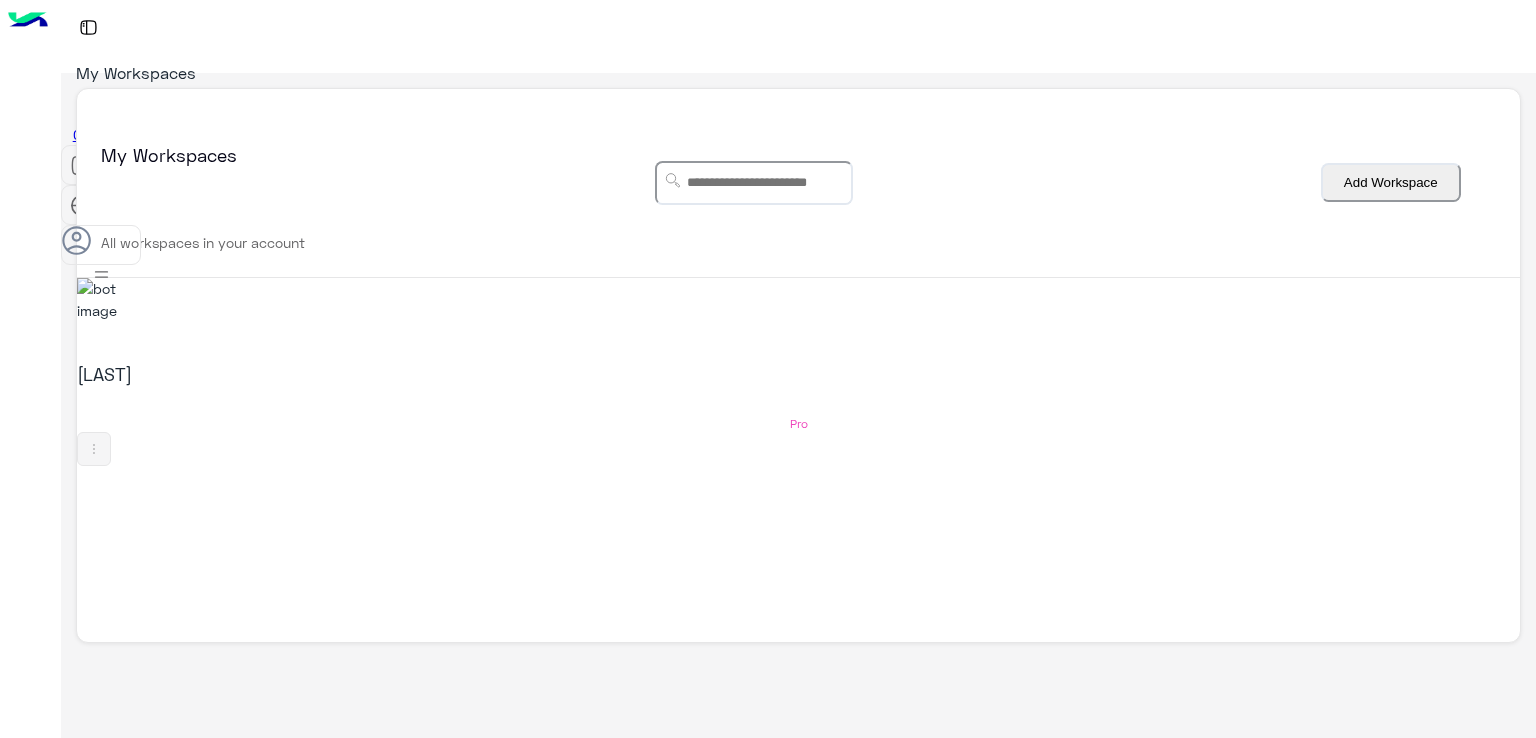click on "[LAST]" at bounding box center (336, 374) 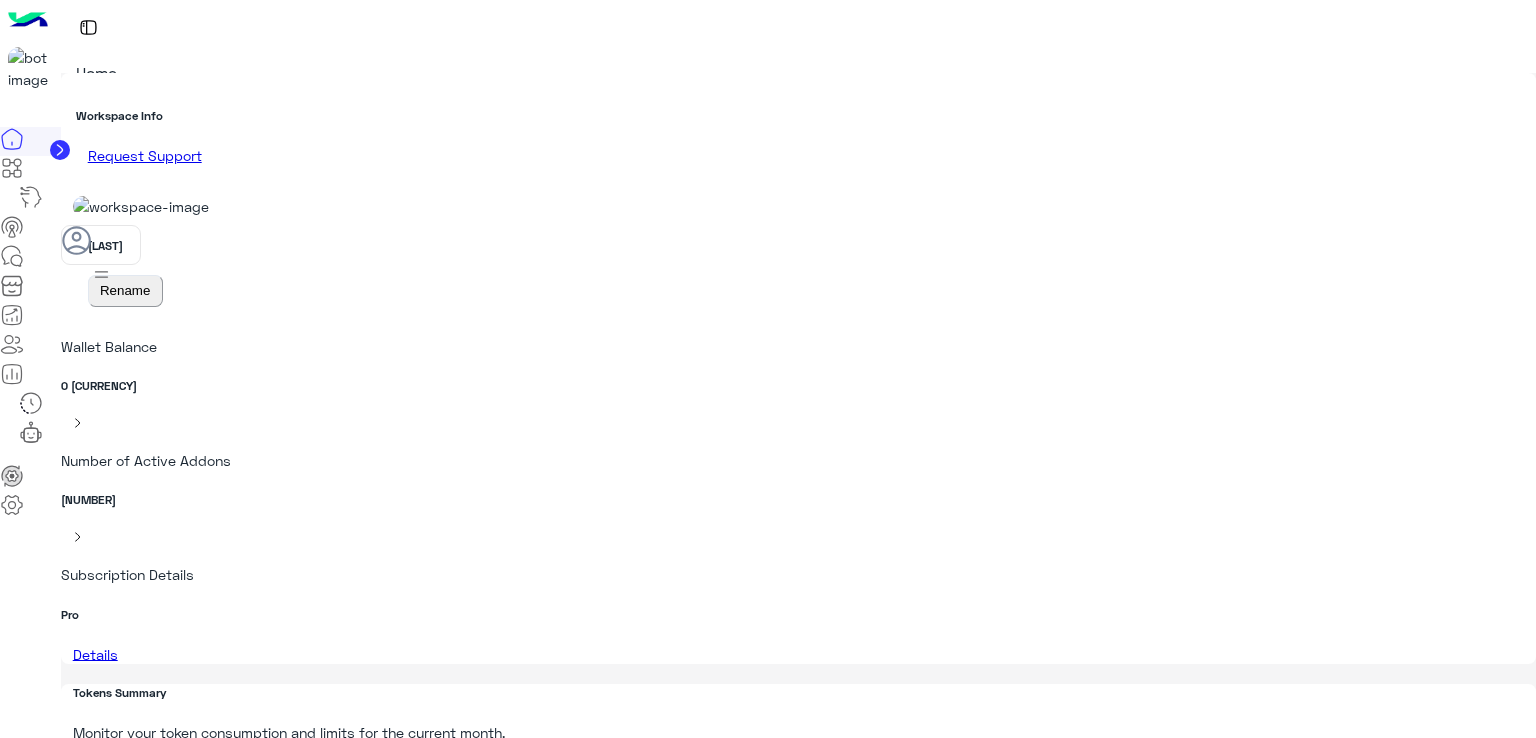 click at bounding box center [12, 374] 